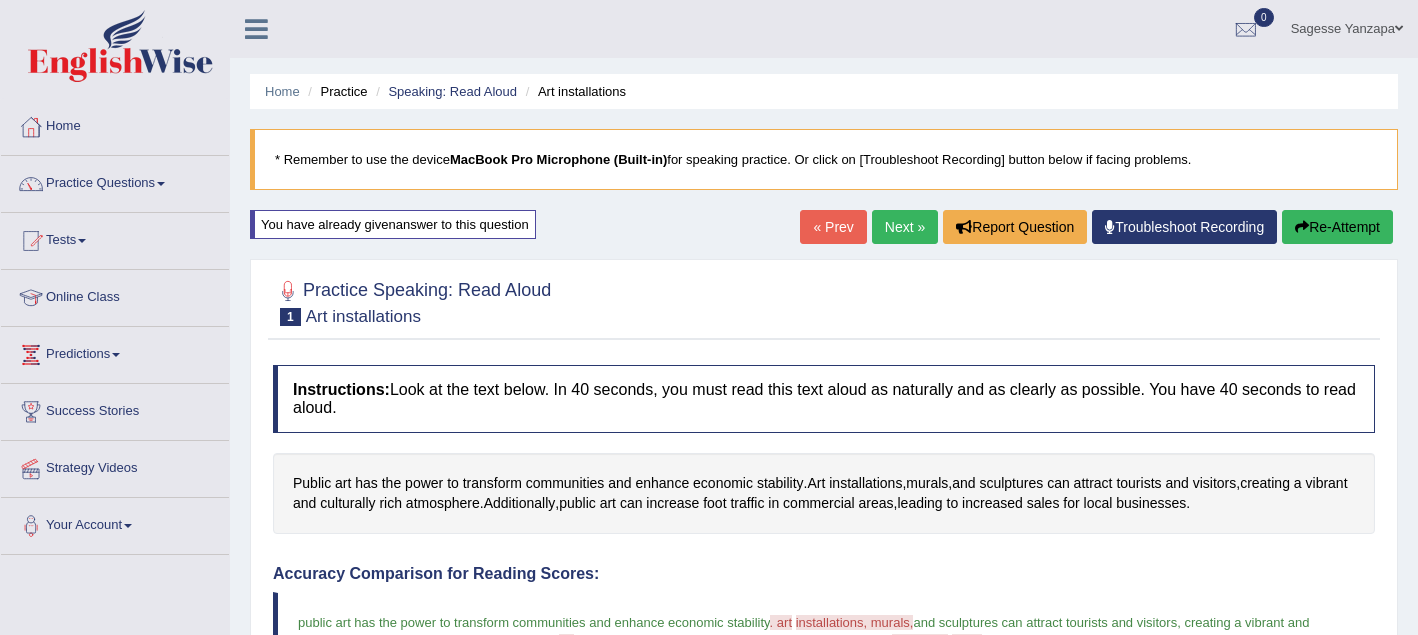 scroll, scrollTop: 0, scrollLeft: 0, axis: both 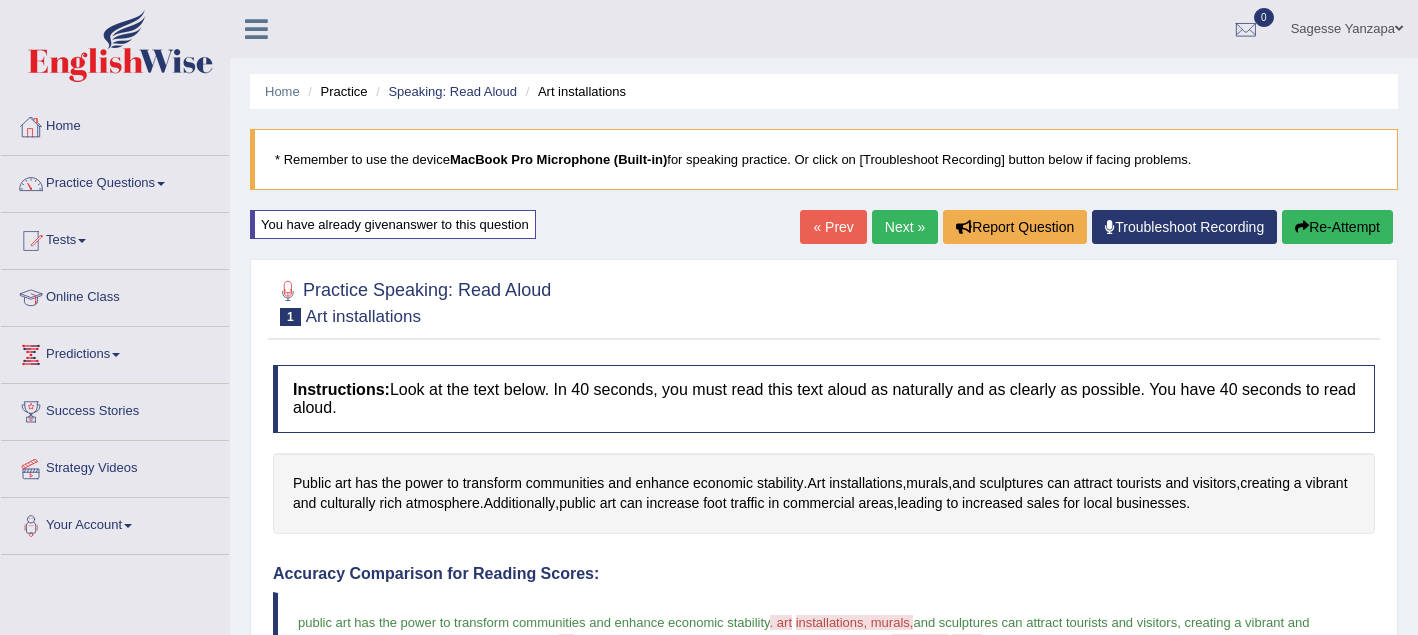 click on "Home" at bounding box center [115, 124] 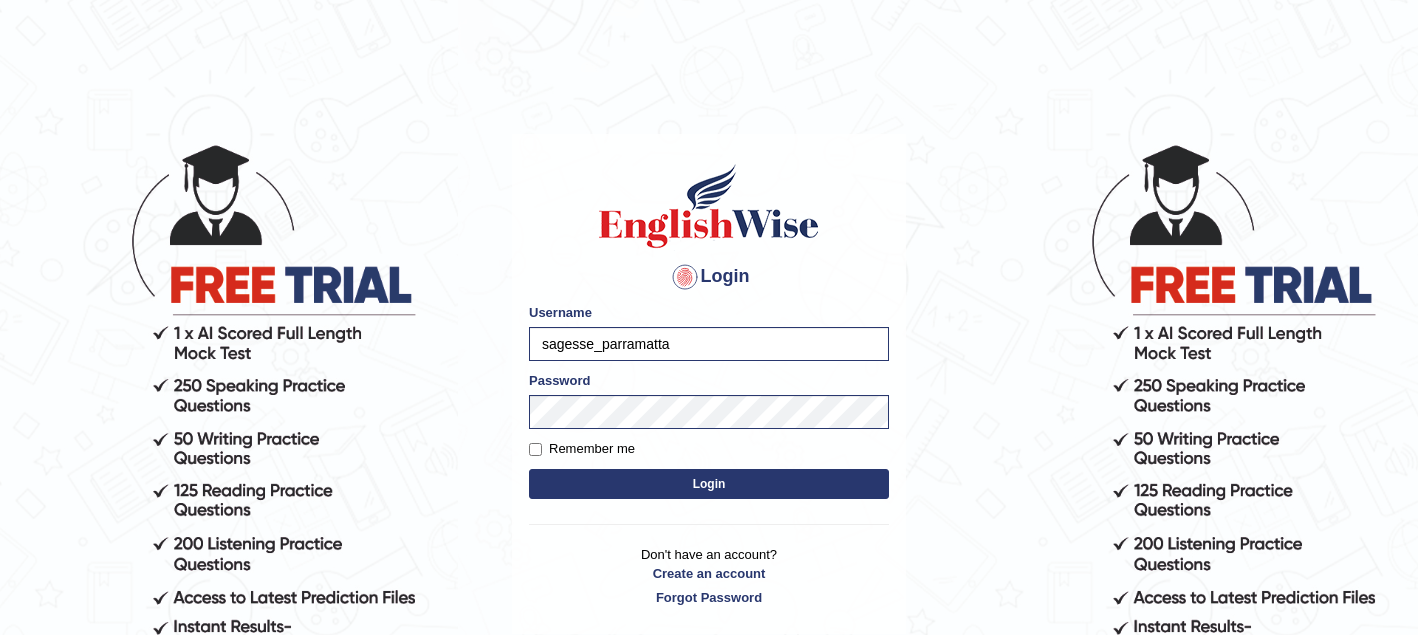 scroll, scrollTop: 0, scrollLeft: 0, axis: both 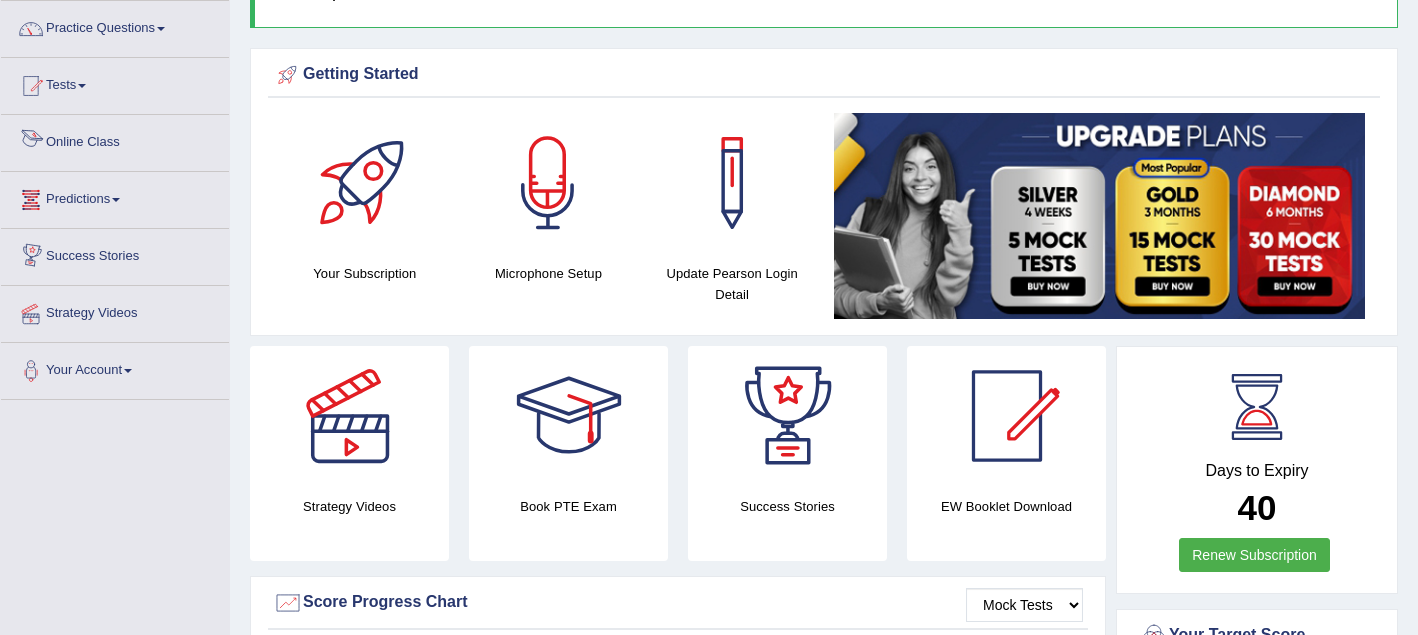 click on "Online Class" at bounding box center [115, 140] 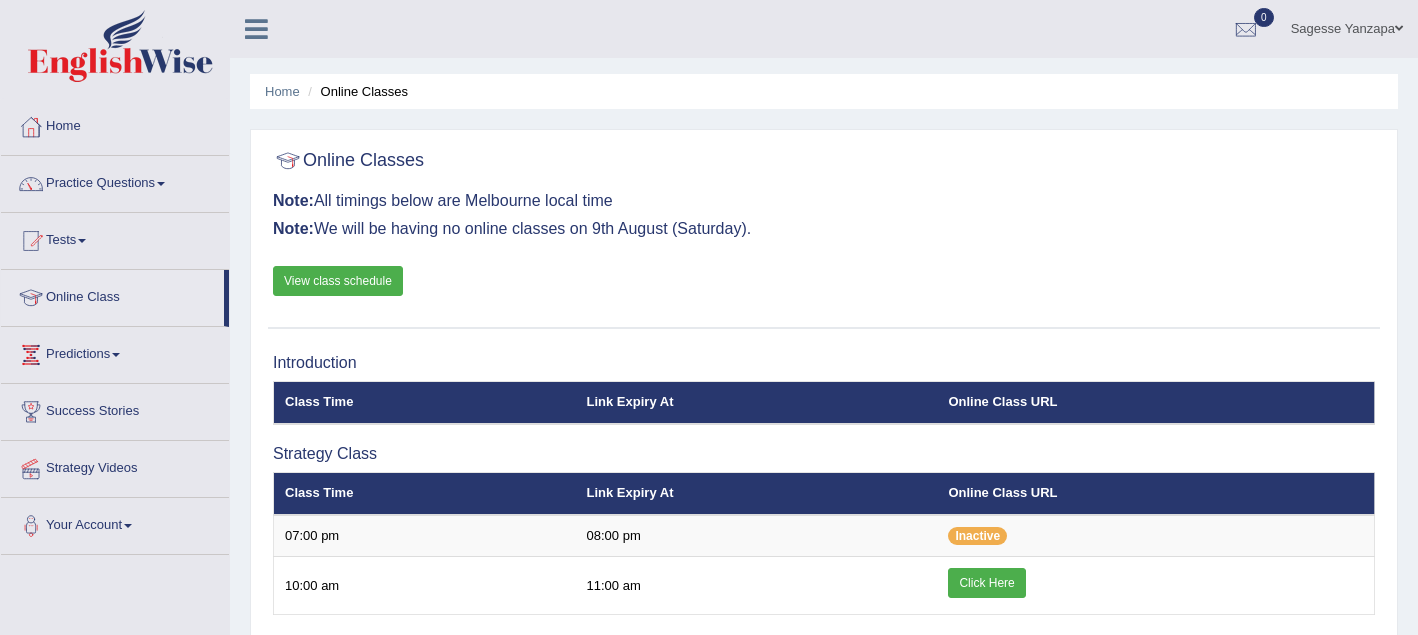 scroll, scrollTop: 0, scrollLeft: 0, axis: both 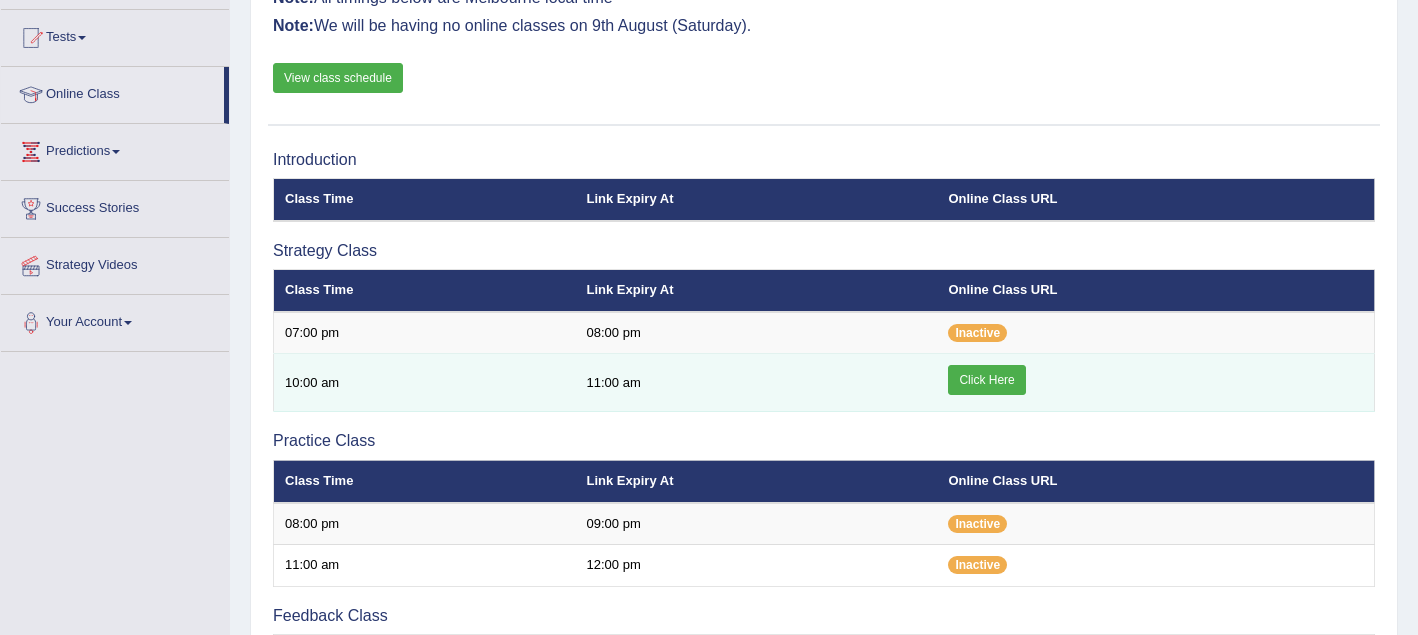 click on "Click Here" at bounding box center [986, 380] 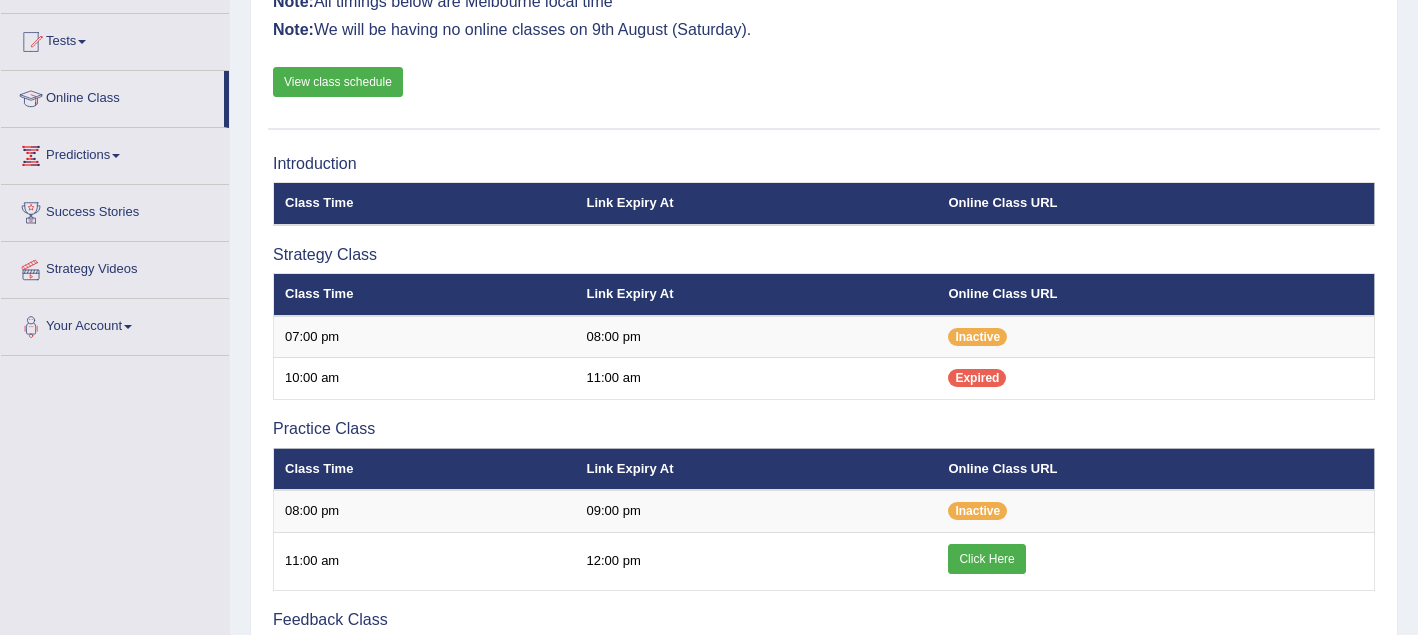 scroll, scrollTop: 0, scrollLeft: 0, axis: both 